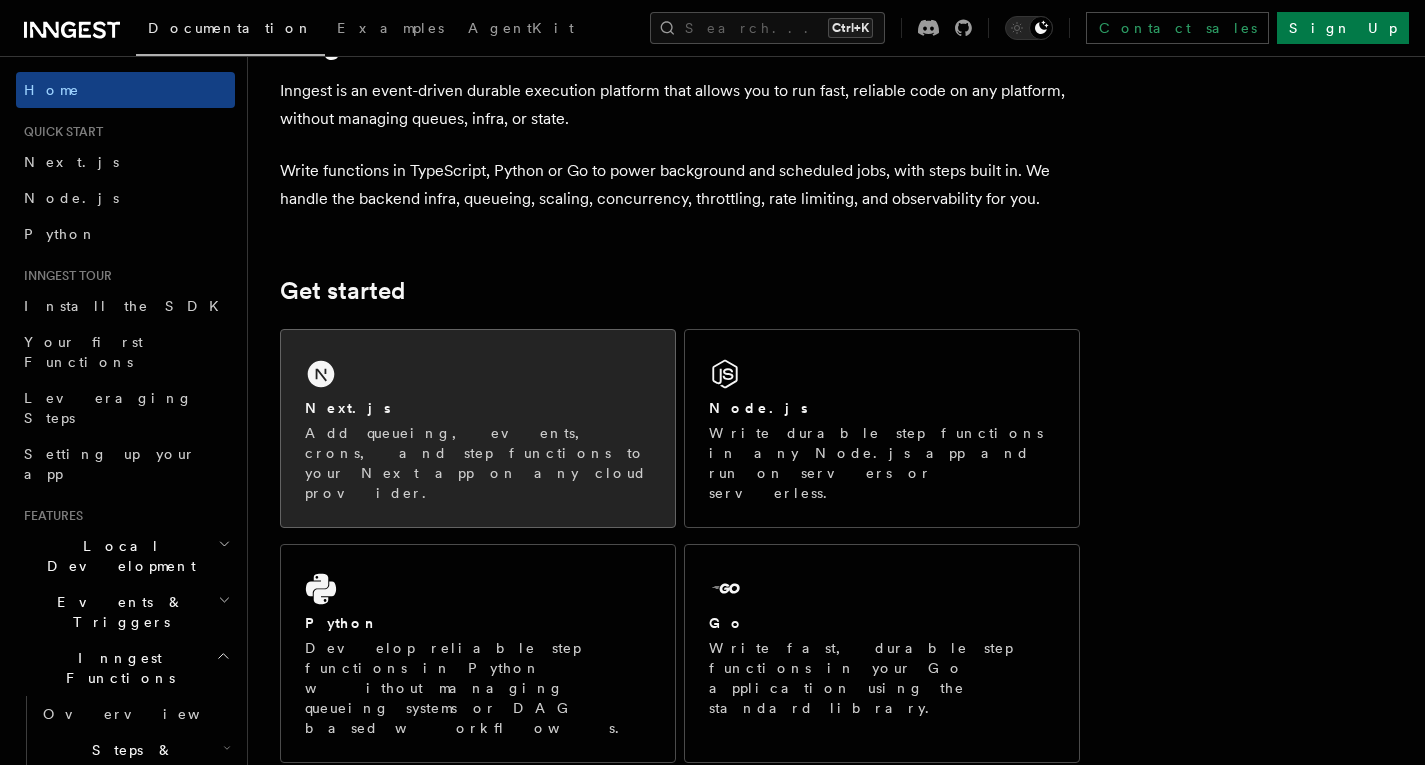 scroll, scrollTop: 100, scrollLeft: 0, axis: vertical 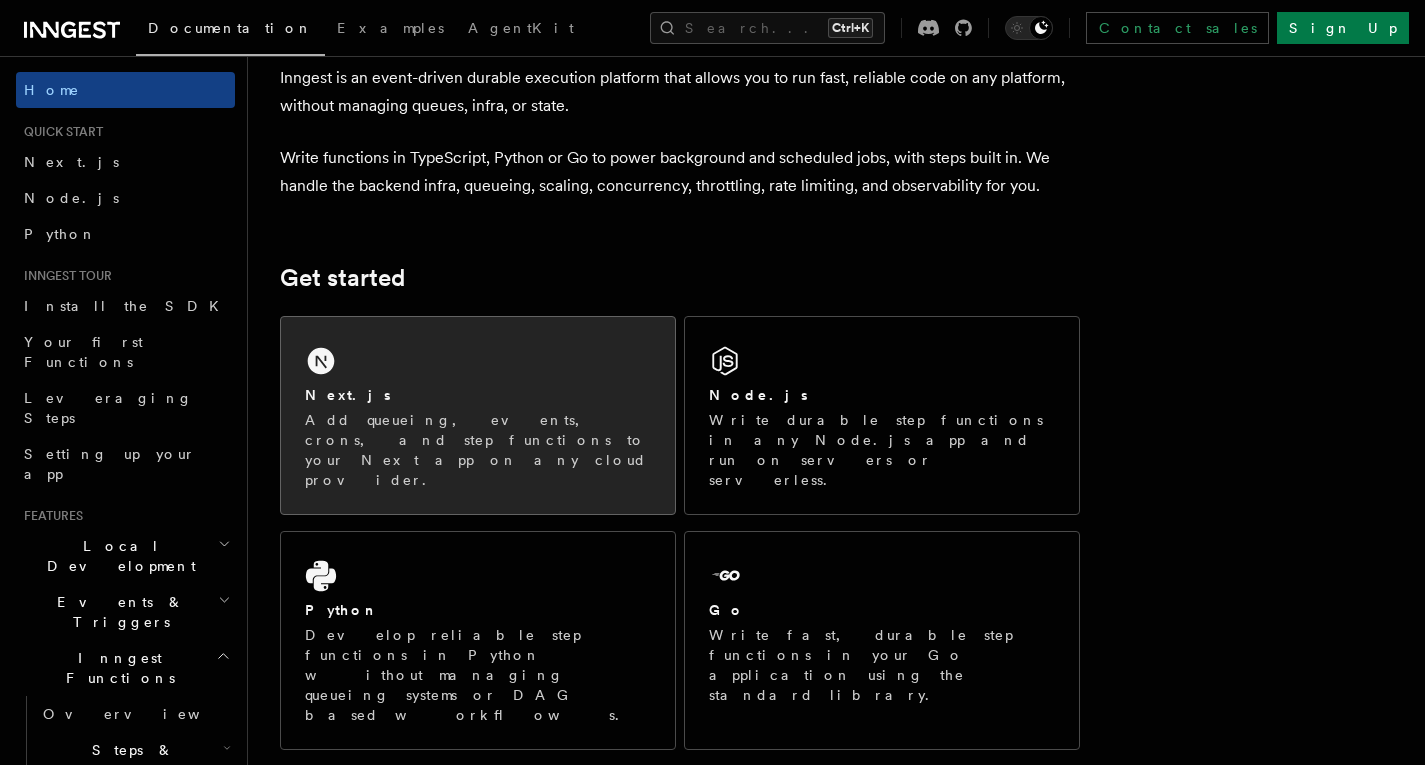 click on "Next.js Add queueing, events, crons, and step functions to your Next app on any cloud provider." at bounding box center [478, 415] 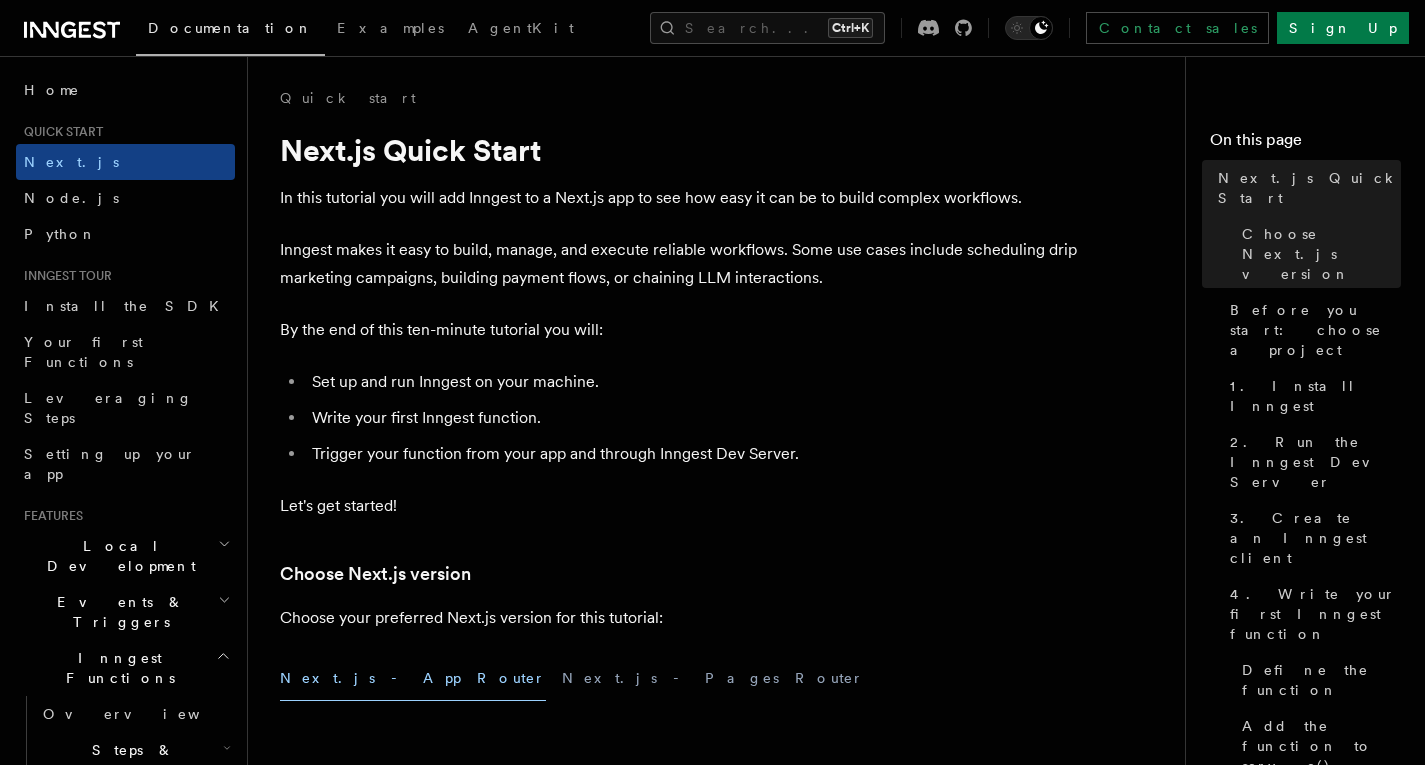 scroll, scrollTop: 0, scrollLeft: 0, axis: both 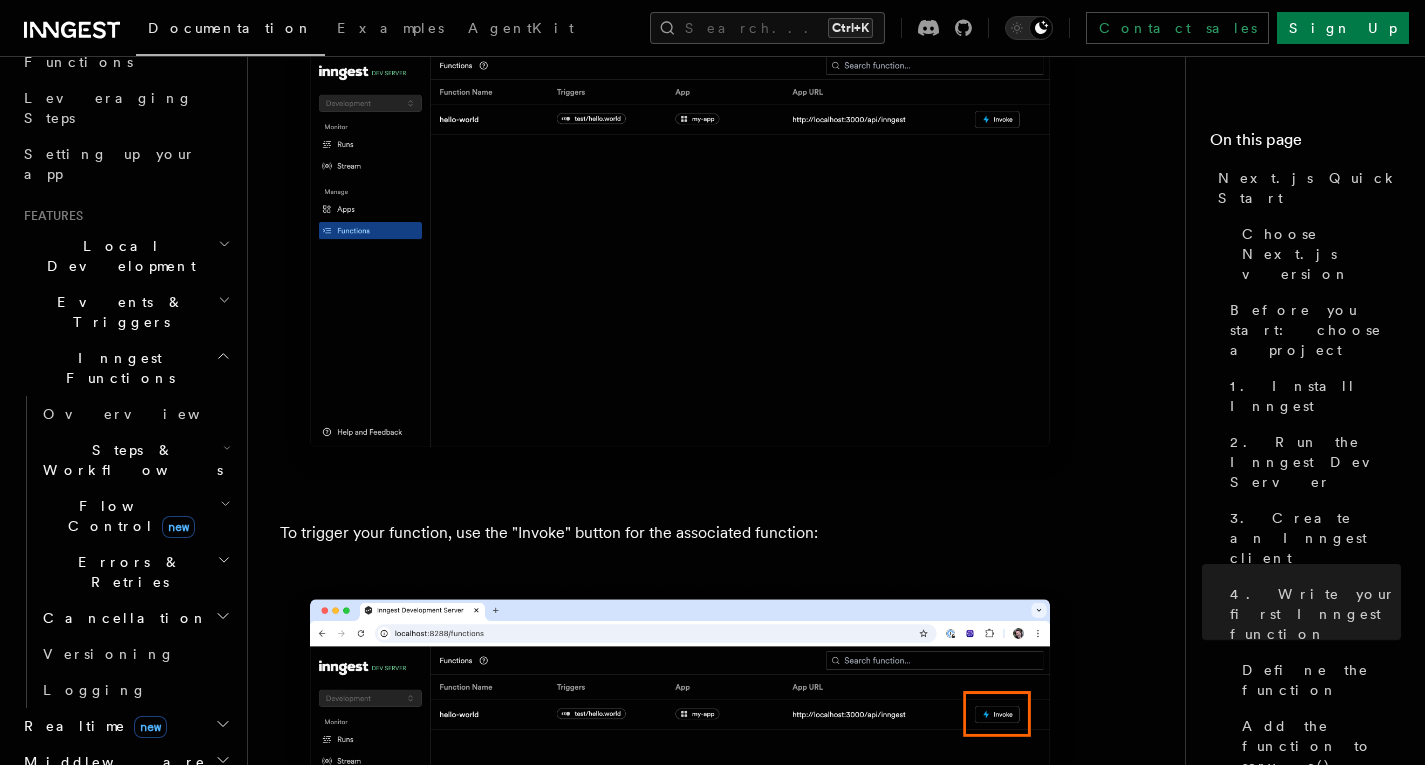click on "Flow Control new" at bounding box center (135, 516) 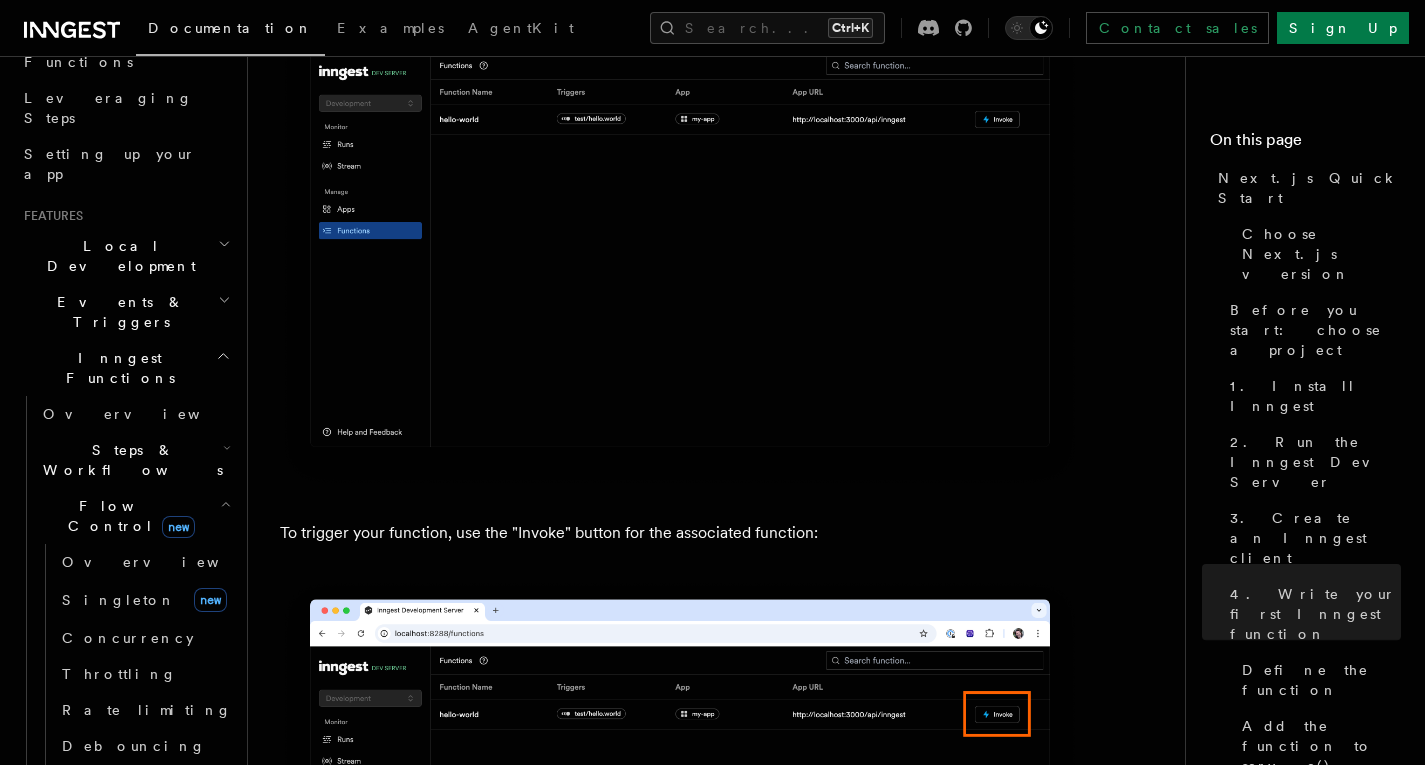 click on "Flow Control new" at bounding box center (135, 516) 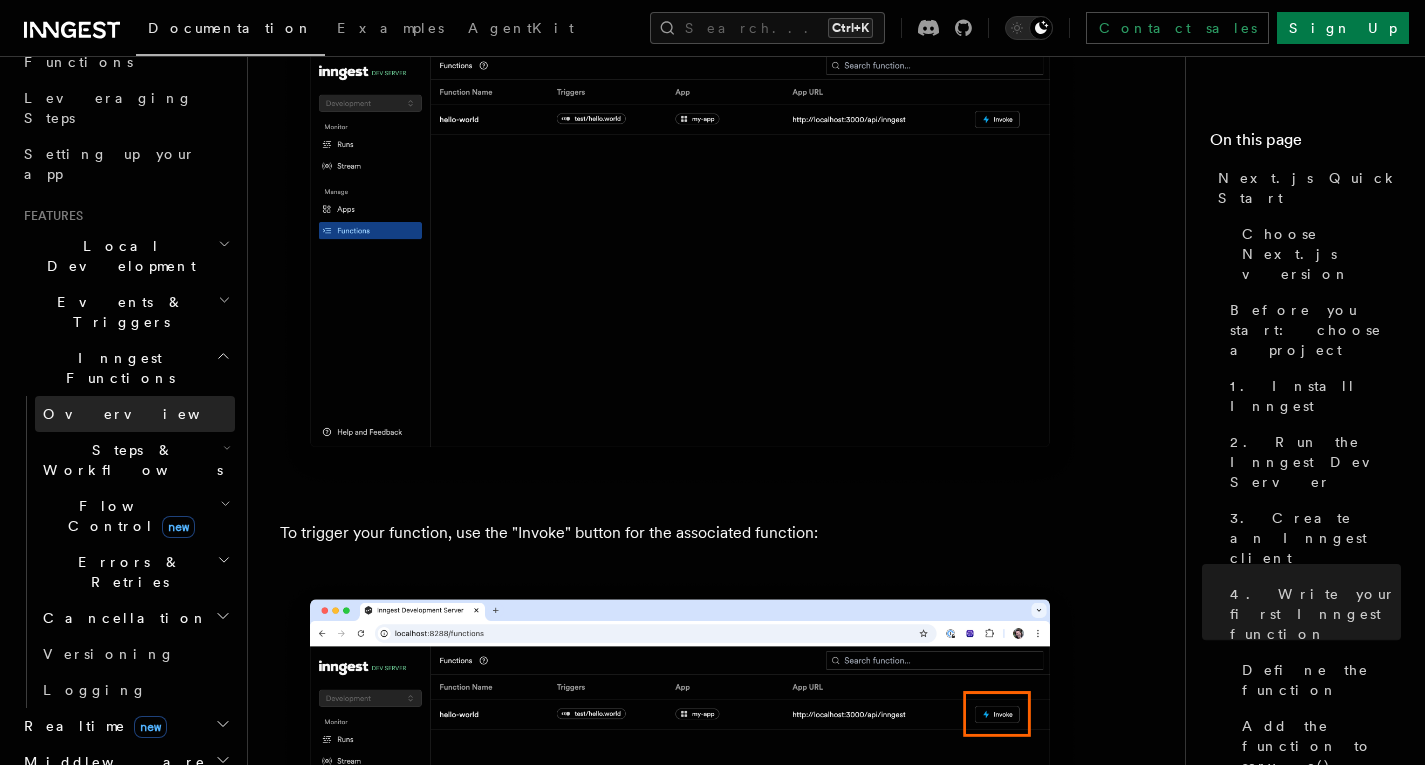 click on "Overview" at bounding box center (135, 414) 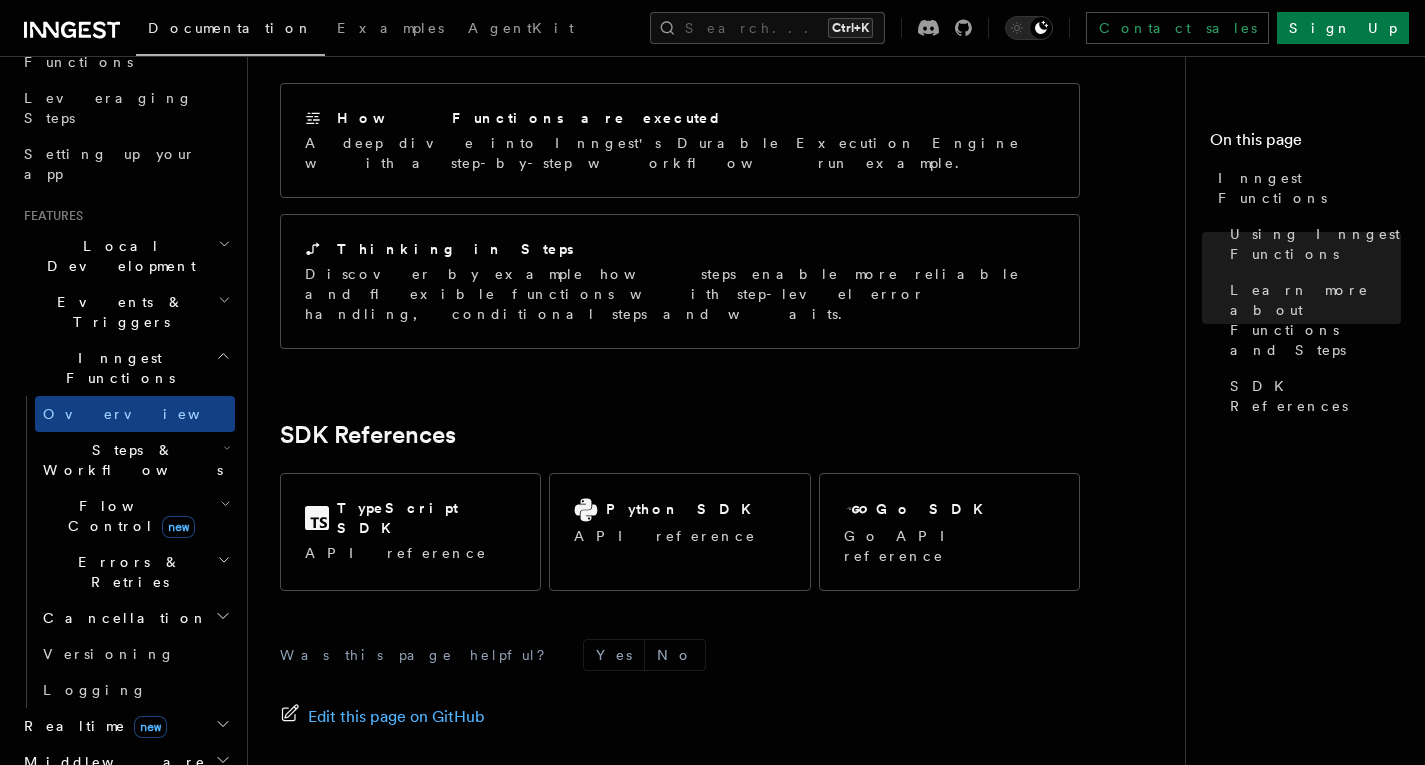 scroll, scrollTop: 1623, scrollLeft: 0, axis: vertical 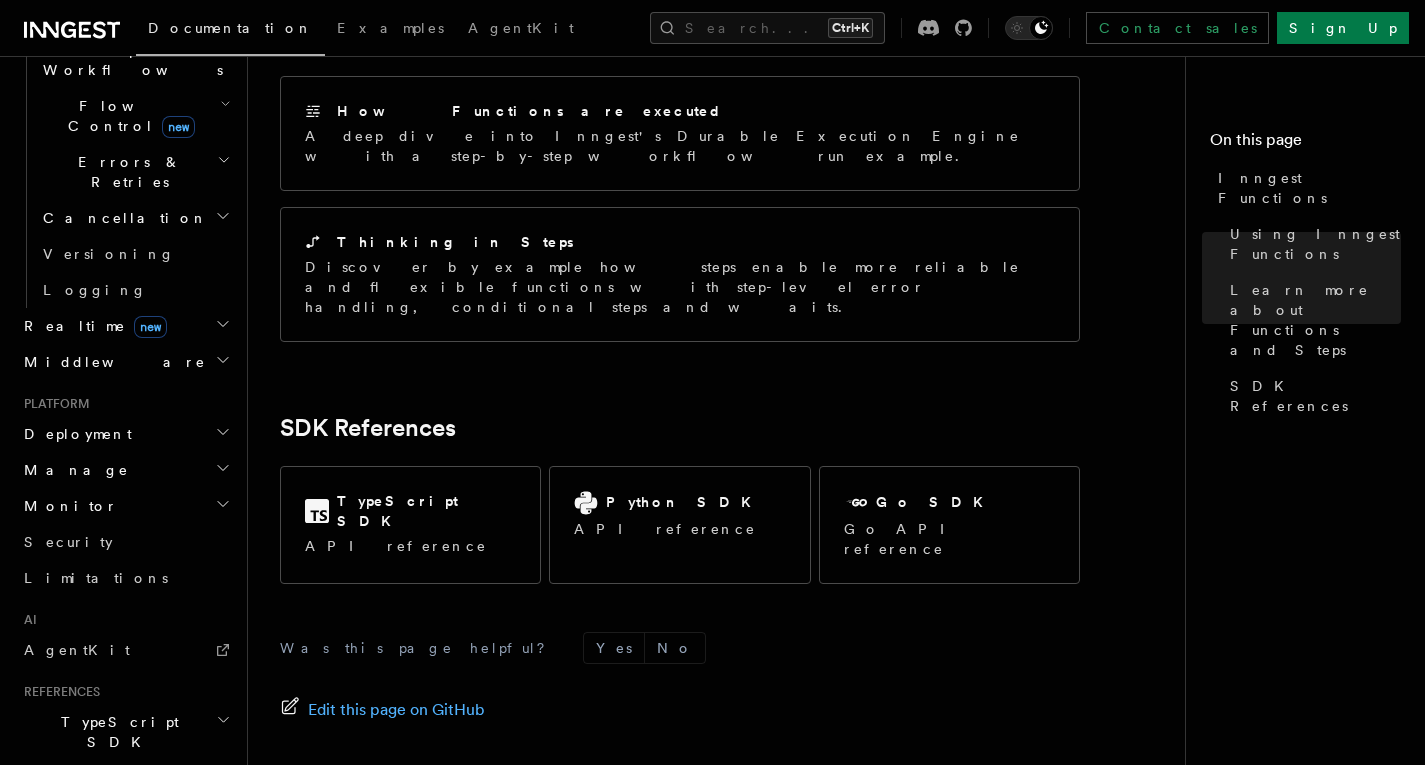 click on "TypeScript SDK" at bounding box center (116, 732) 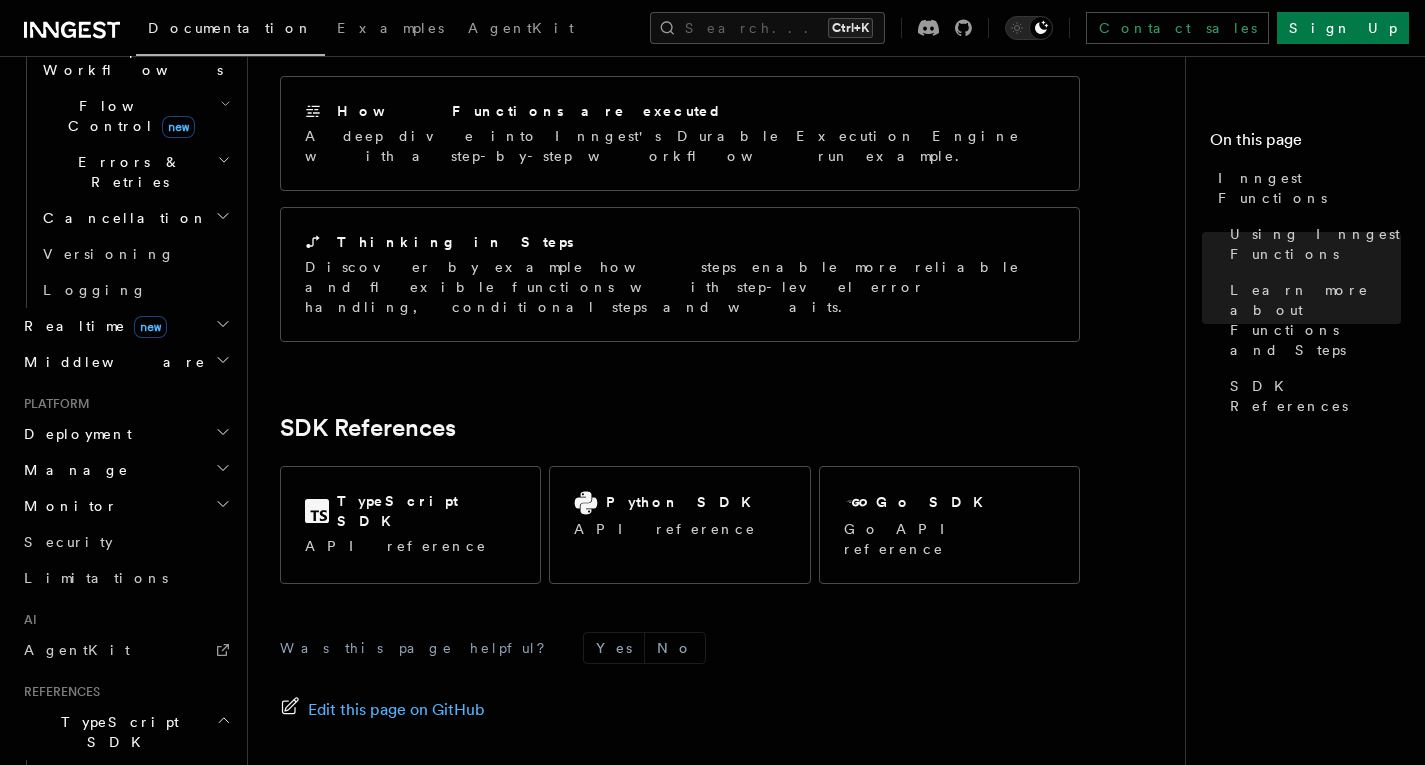click on "TypeScript SDK" at bounding box center [116, 732] 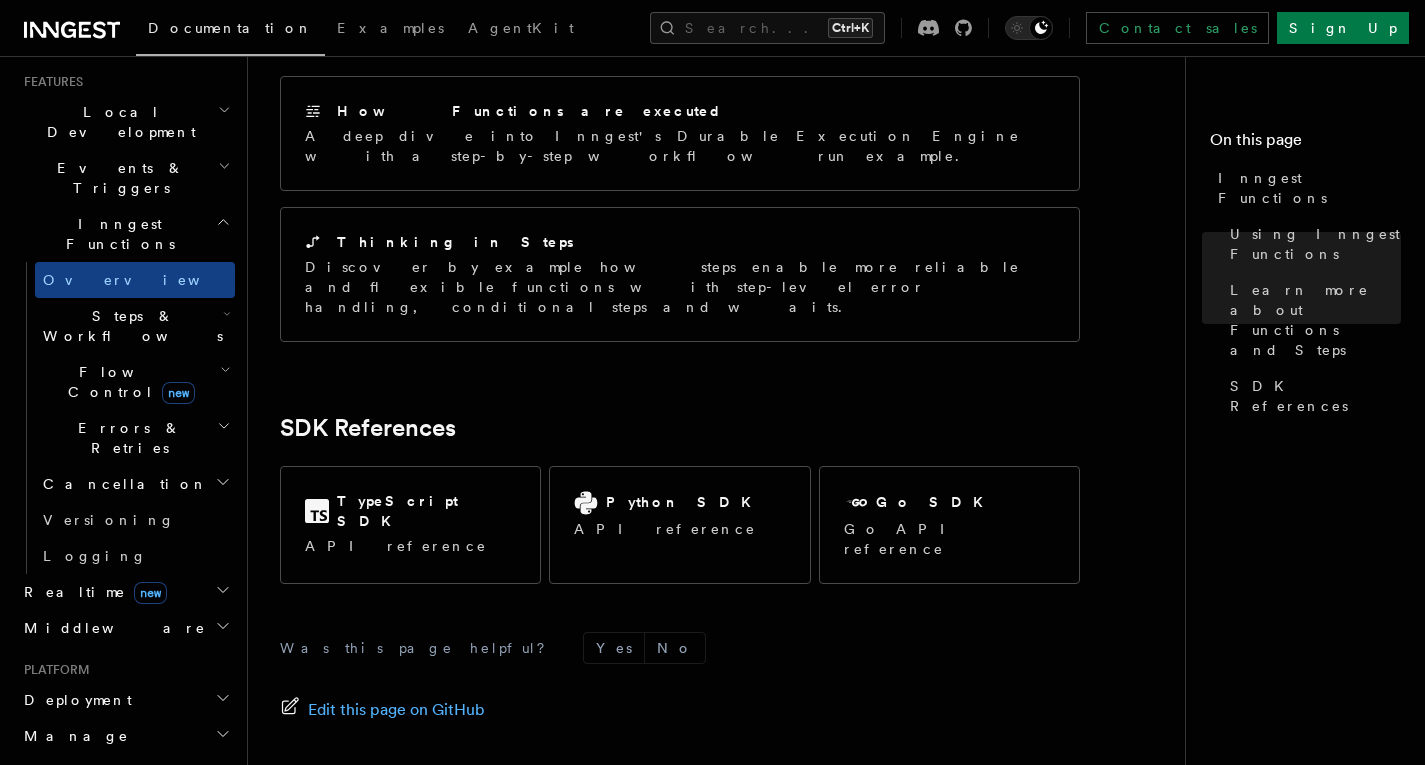 scroll, scrollTop: 400, scrollLeft: 0, axis: vertical 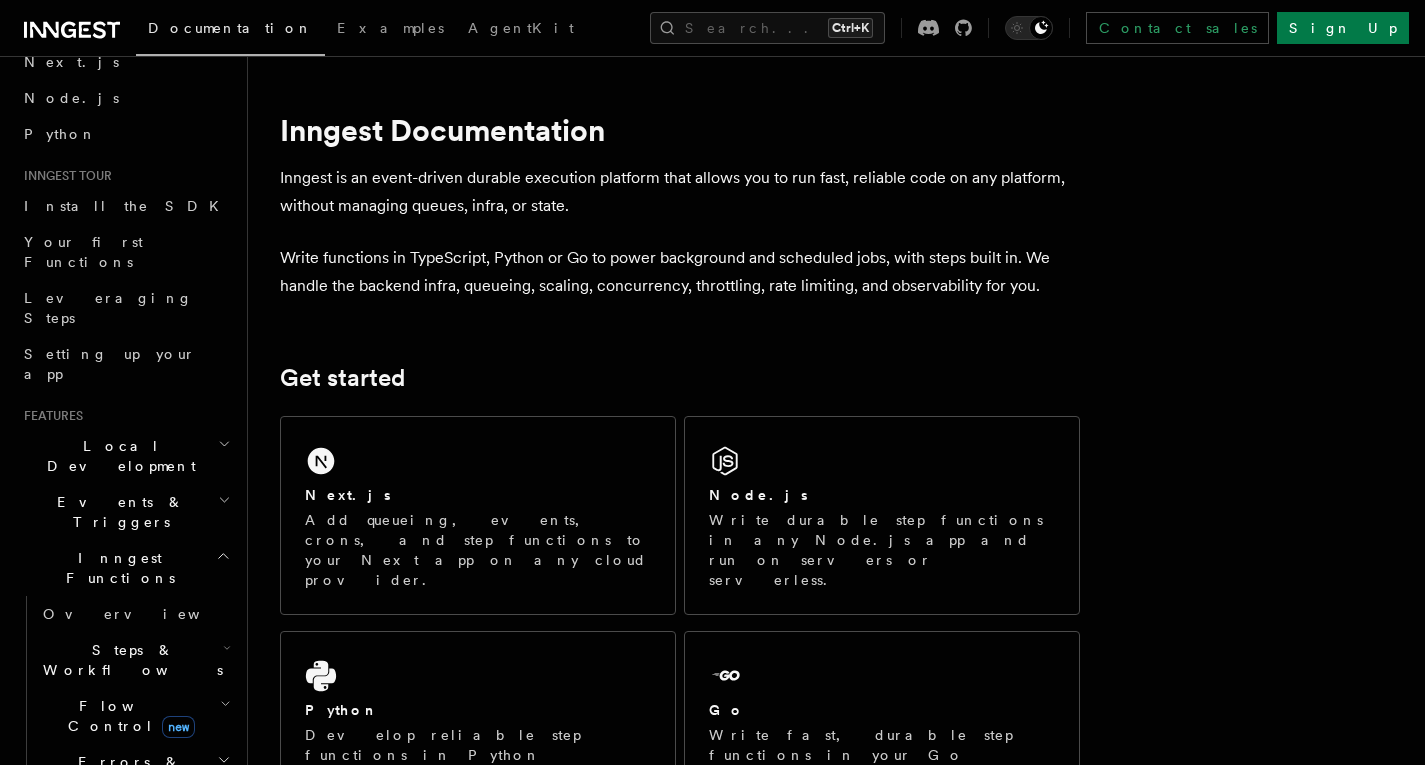 click on "Inngest Functions" at bounding box center [116, 568] 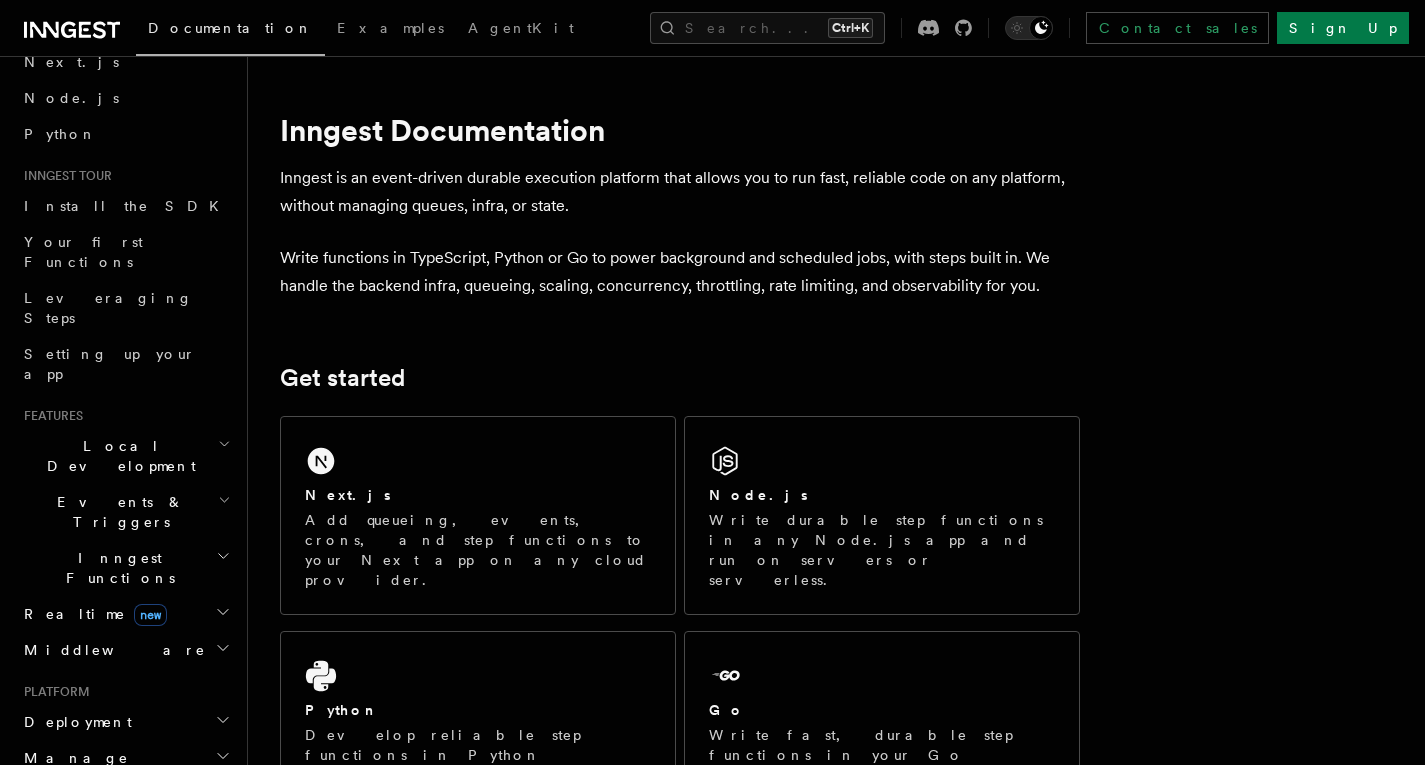 click on "Inngest Functions" at bounding box center (116, 568) 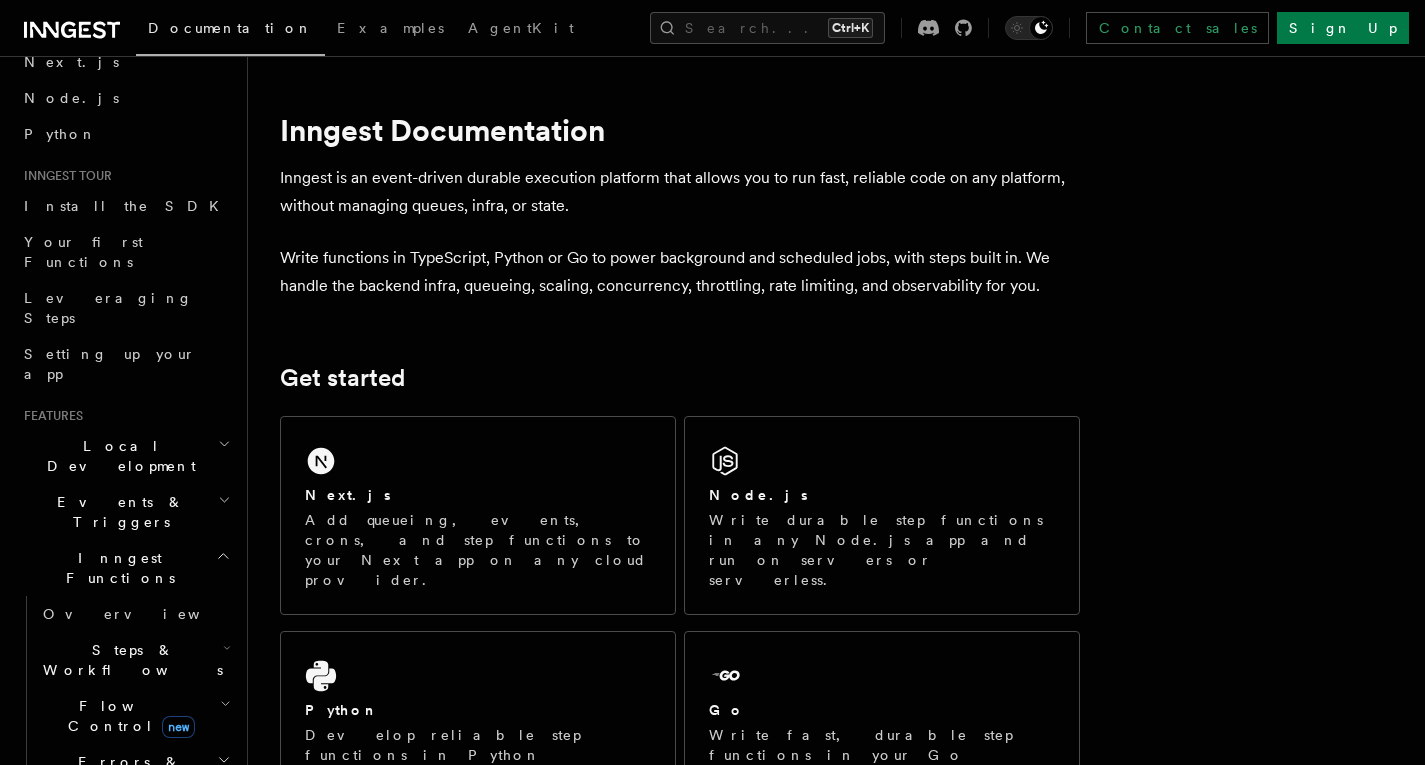 click on "Inngest Functions" at bounding box center (116, 568) 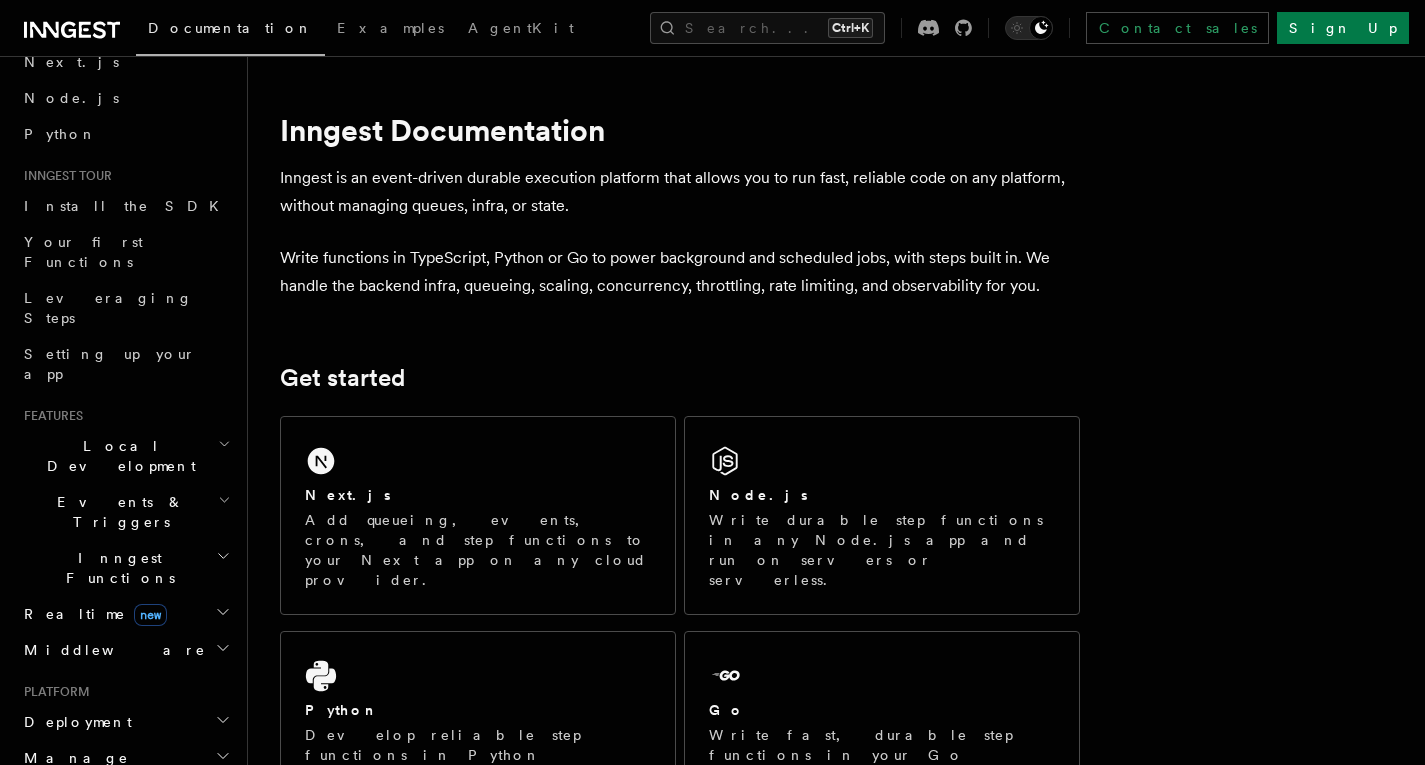click on "Realtime new" at bounding box center [91, 614] 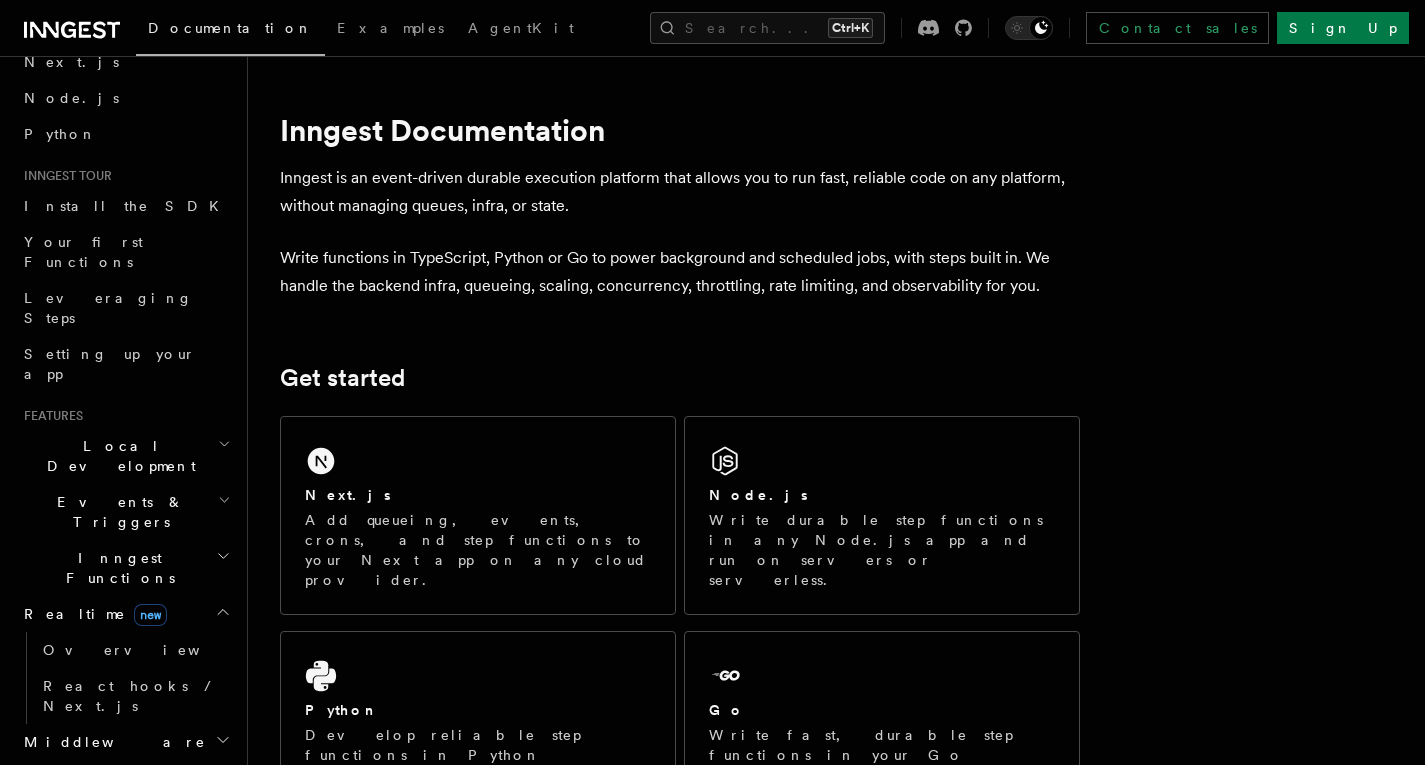 click on "new" at bounding box center (150, 615) 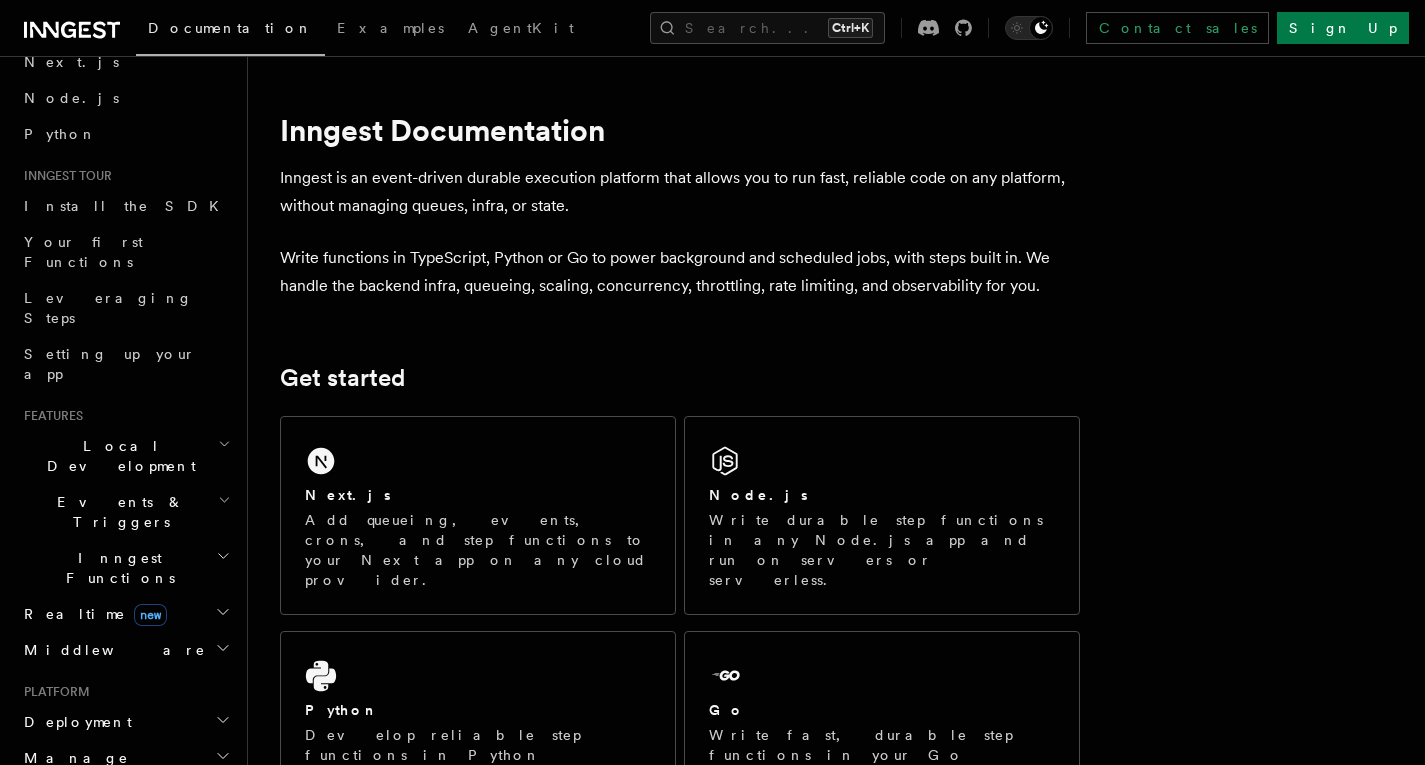 click on "Local Development" at bounding box center (117, 456) 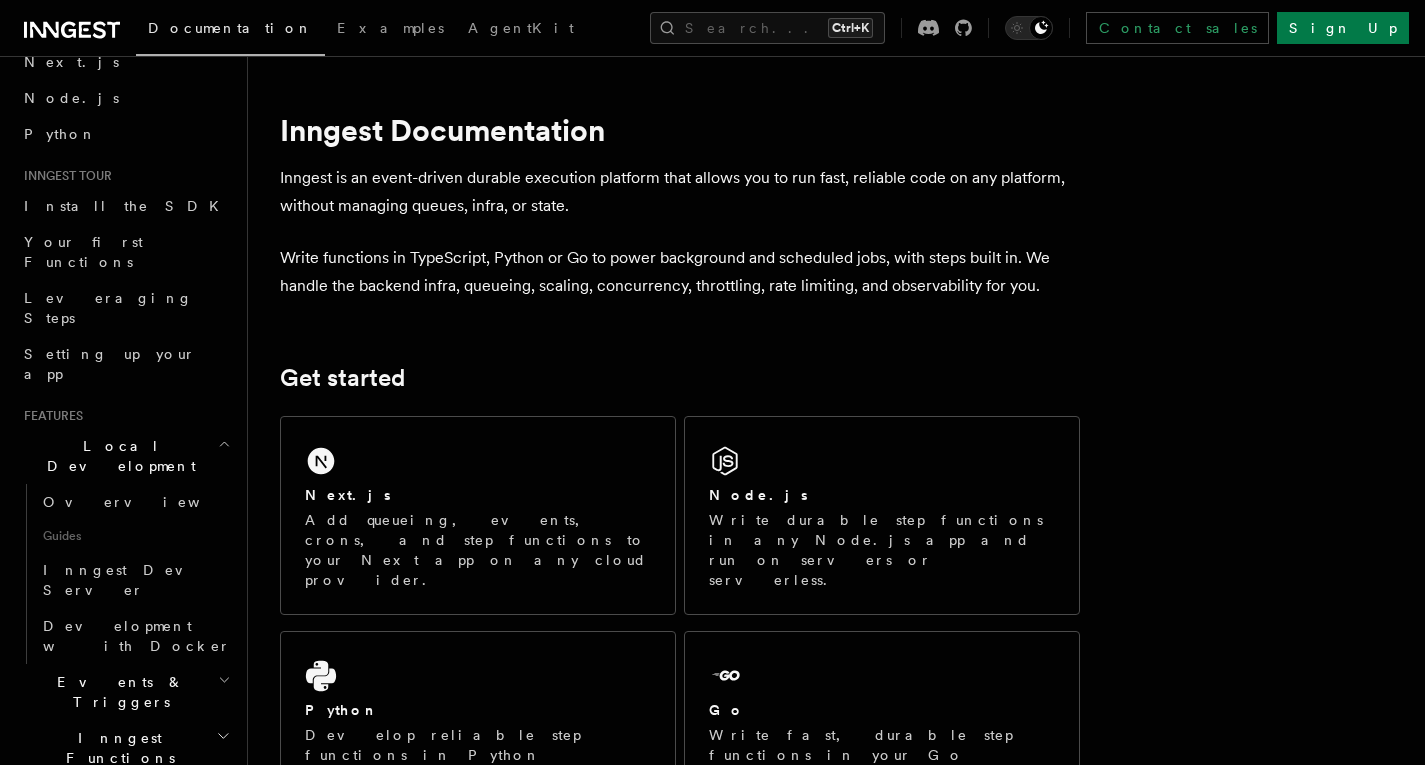 click on "Local Development" at bounding box center (117, 456) 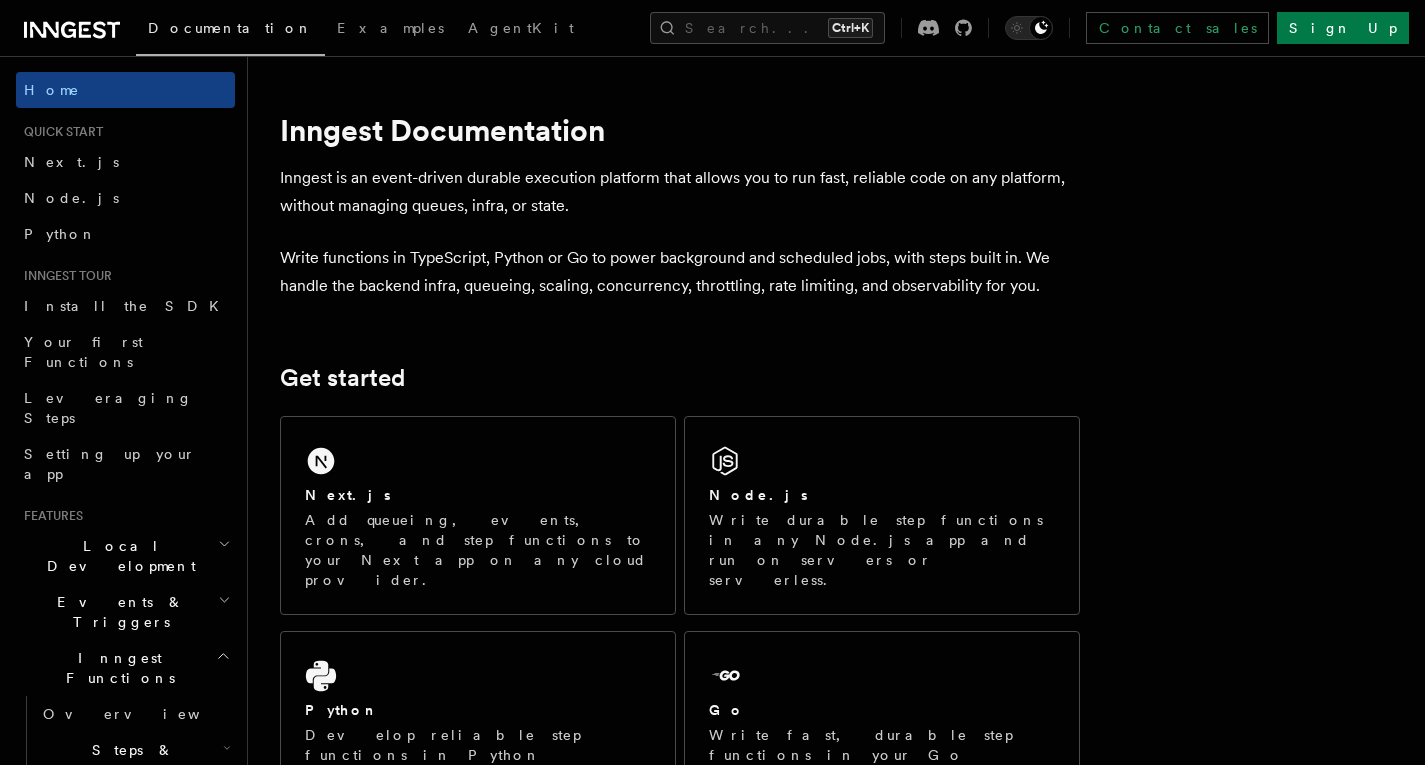 scroll, scrollTop: 0, scrollLeft: 0, axis: both 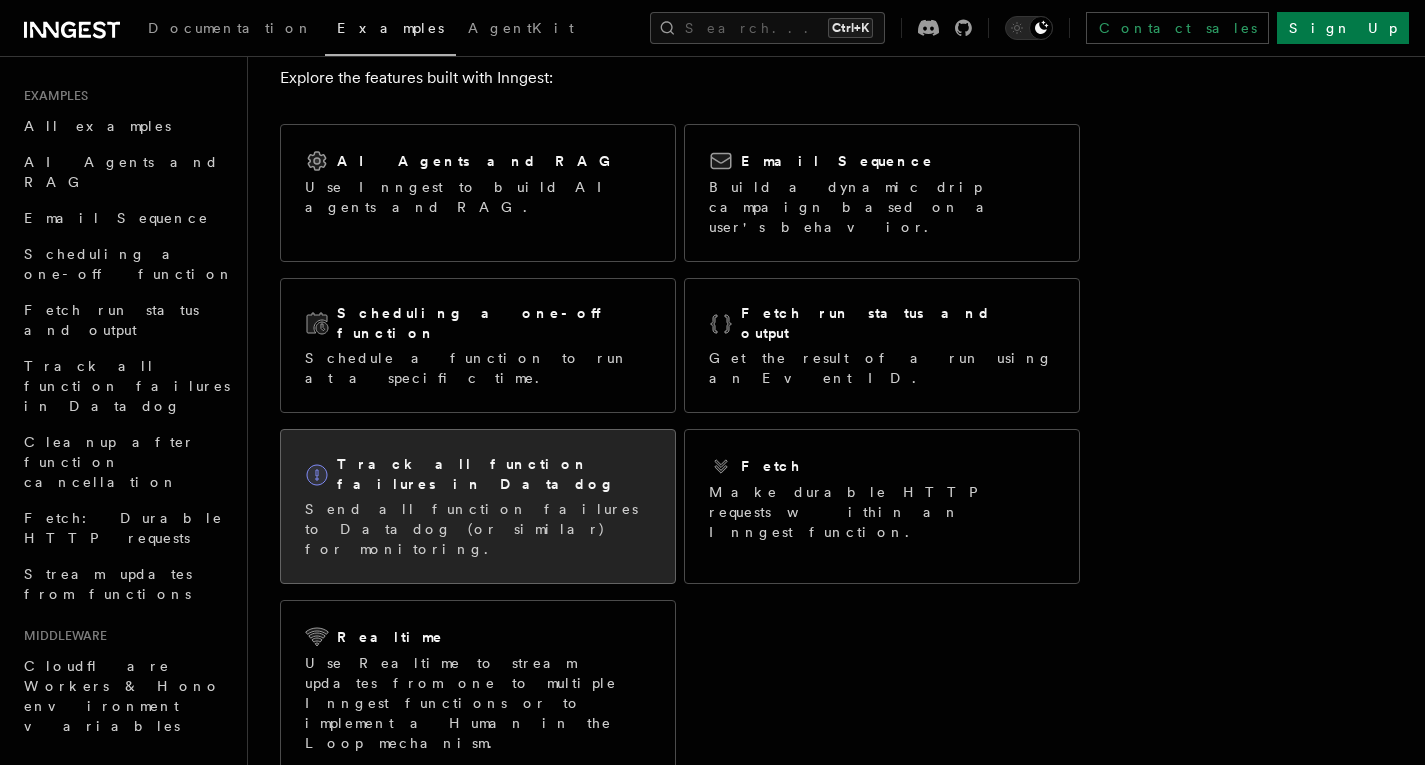 click on "Track all function failures in Datadog Send all function failures to Datadog (or similar) for monitoring." at bounding box center (478, 506) 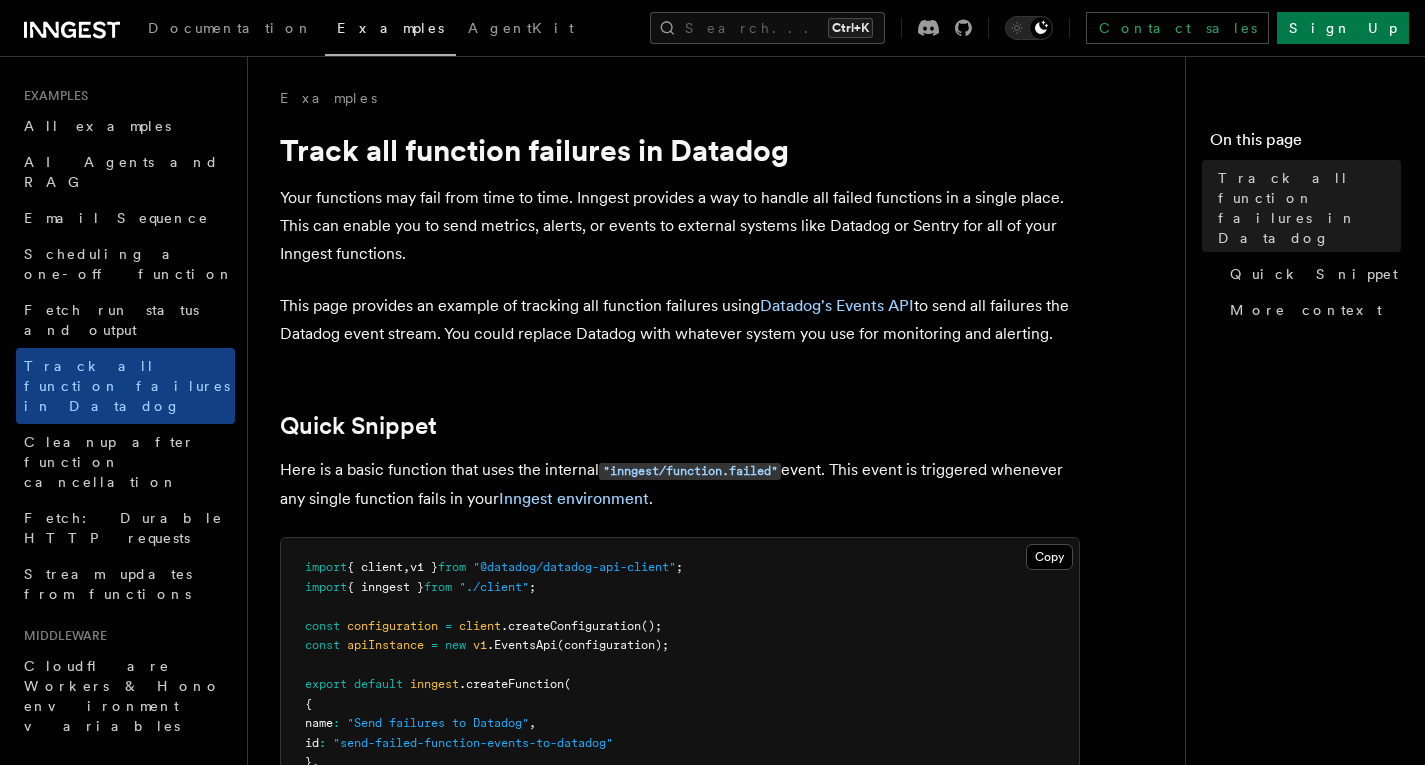 scroll, scrollTop: 300, scrollLeft: 0, axis: vertical 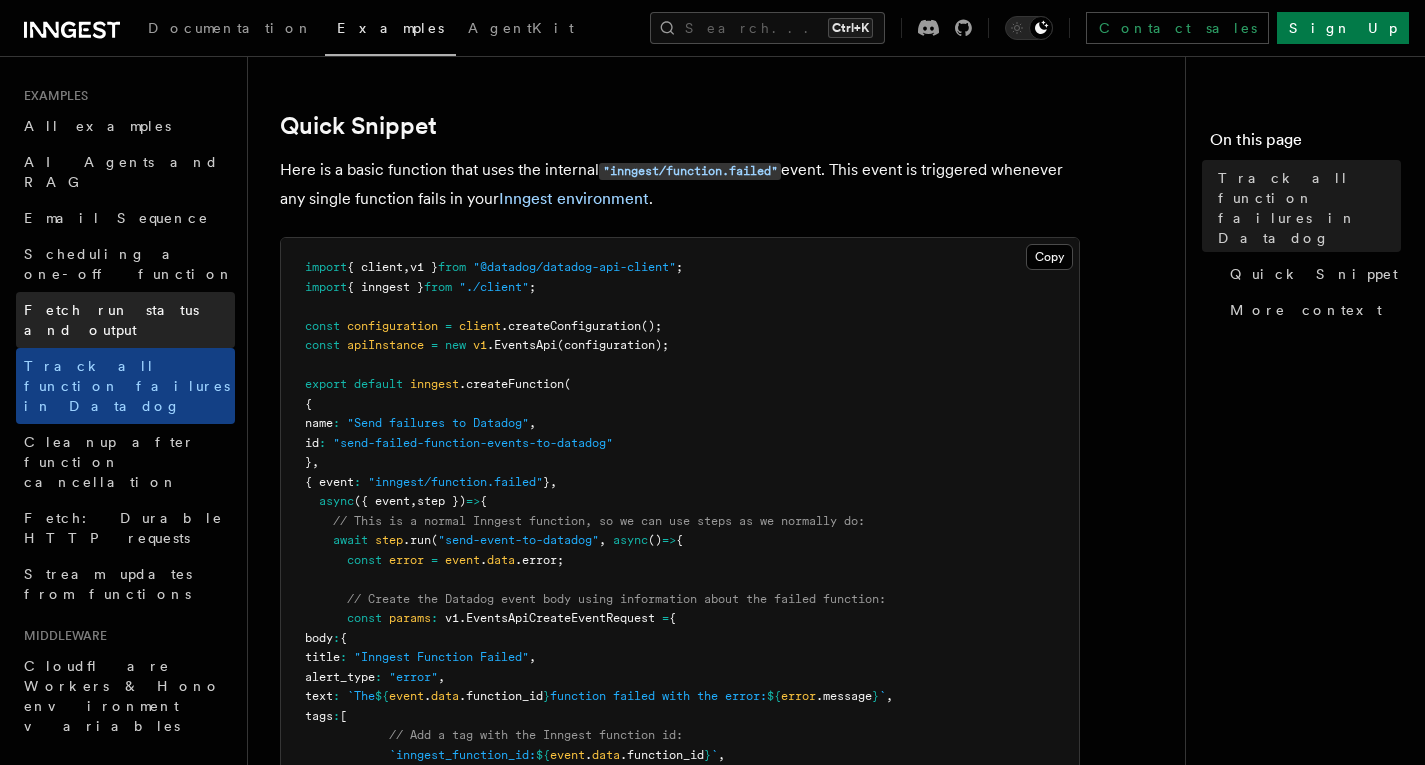 click on "Fetch run status and output" at bounding box center [129, 320] 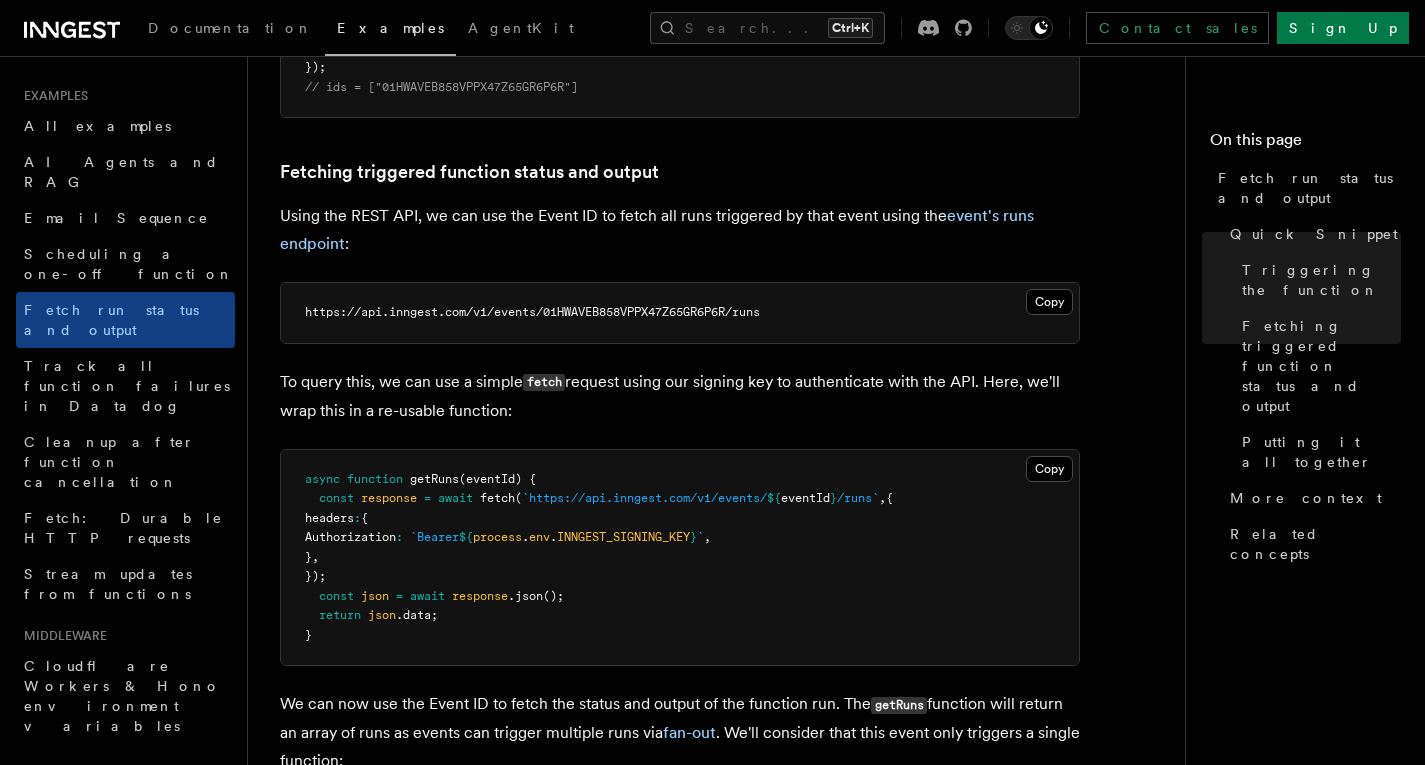 scroll, scrollTop: 1100, scrollLeft: 0, axis: vertical 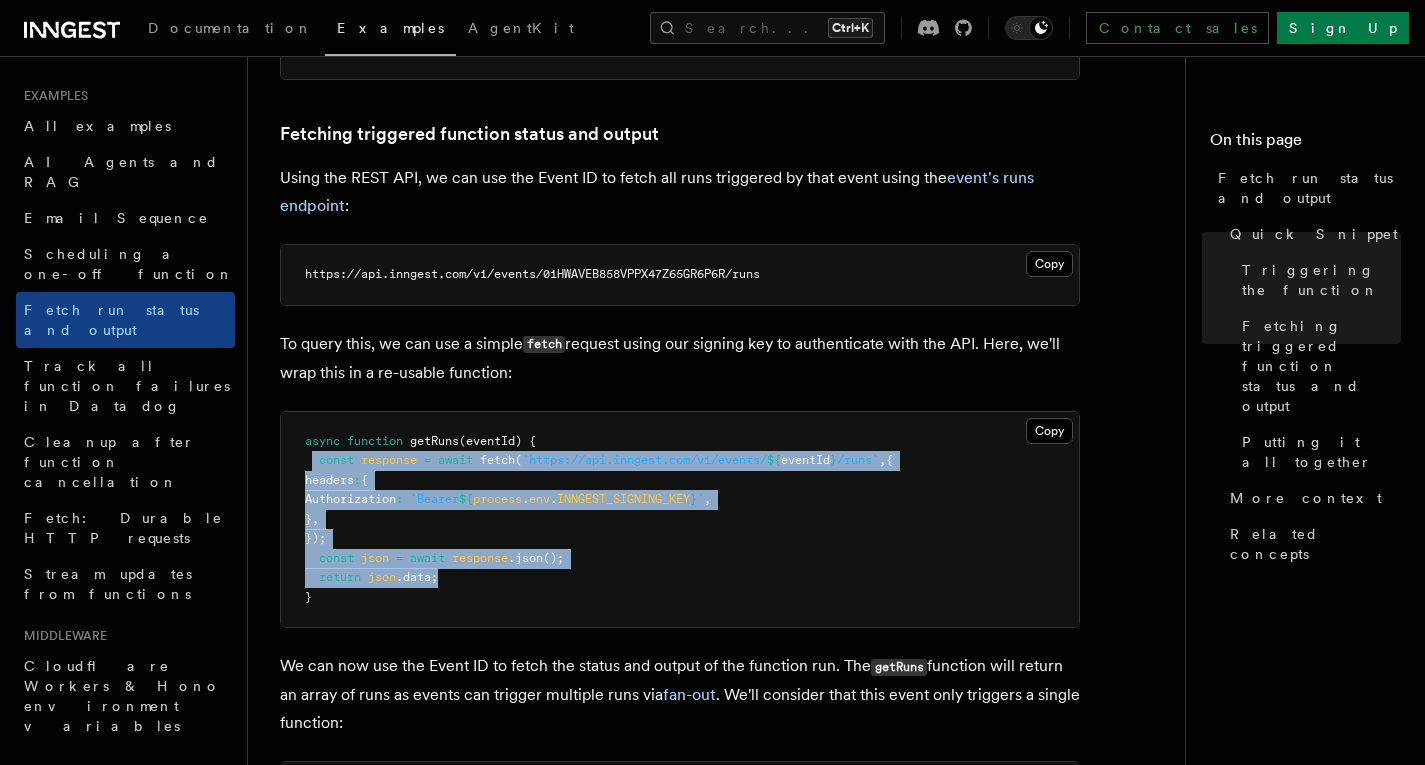 drag, startPoint x: 314, startPoint y: 461, endPoint x: 474, endPoint y: 566, distance: 191.37659 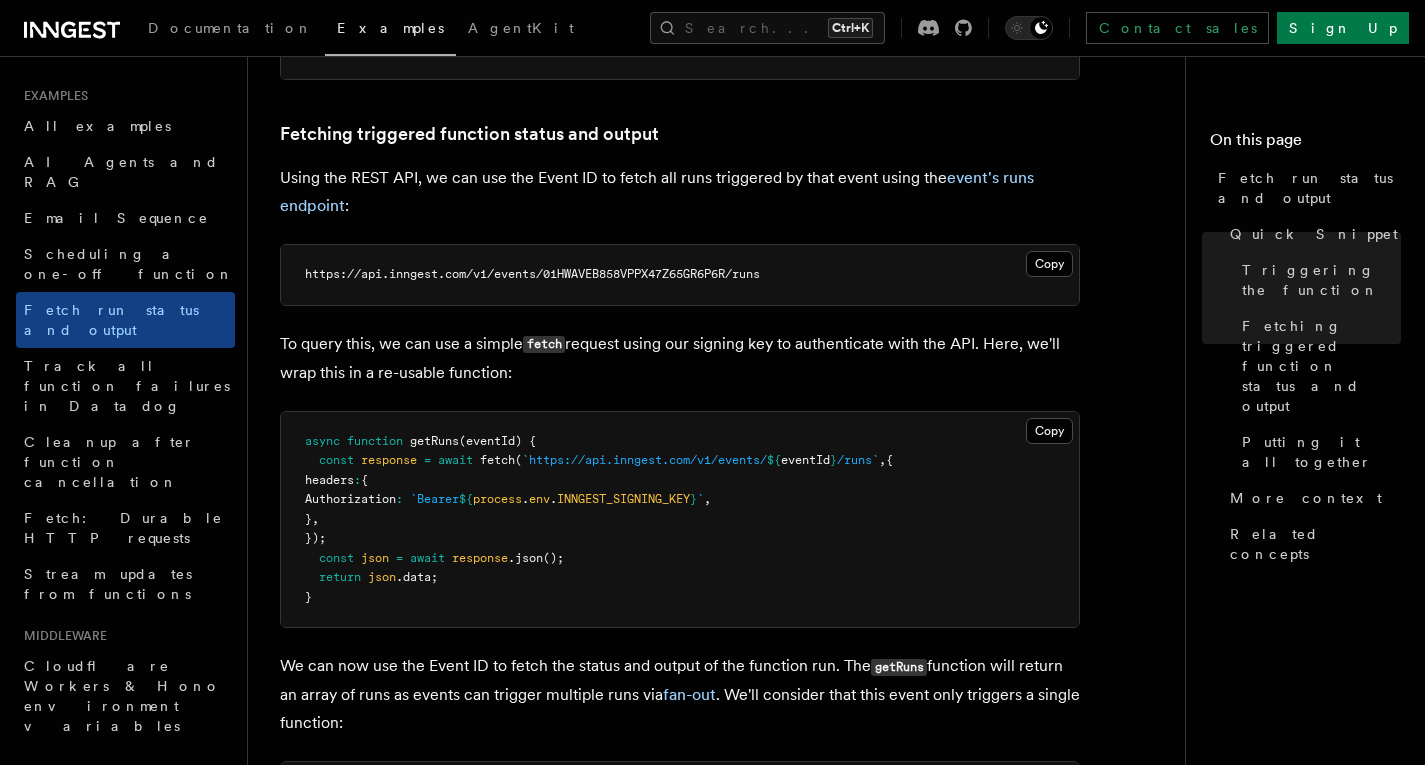 click on "async   function   getRuns (eventId) {
const   response   =   await   fetch ( `https://api.inngest.com/v1/events/ ${ eventId } /runs` ,  {
headers :  {
Authorization :   `Bearer  ${ process . env . INNGEST_SIGNING_KEY } ` ,
} ,
});
const   json   =   await   response .json ();
return   json .data;
}" at bounding box center (680, 520) 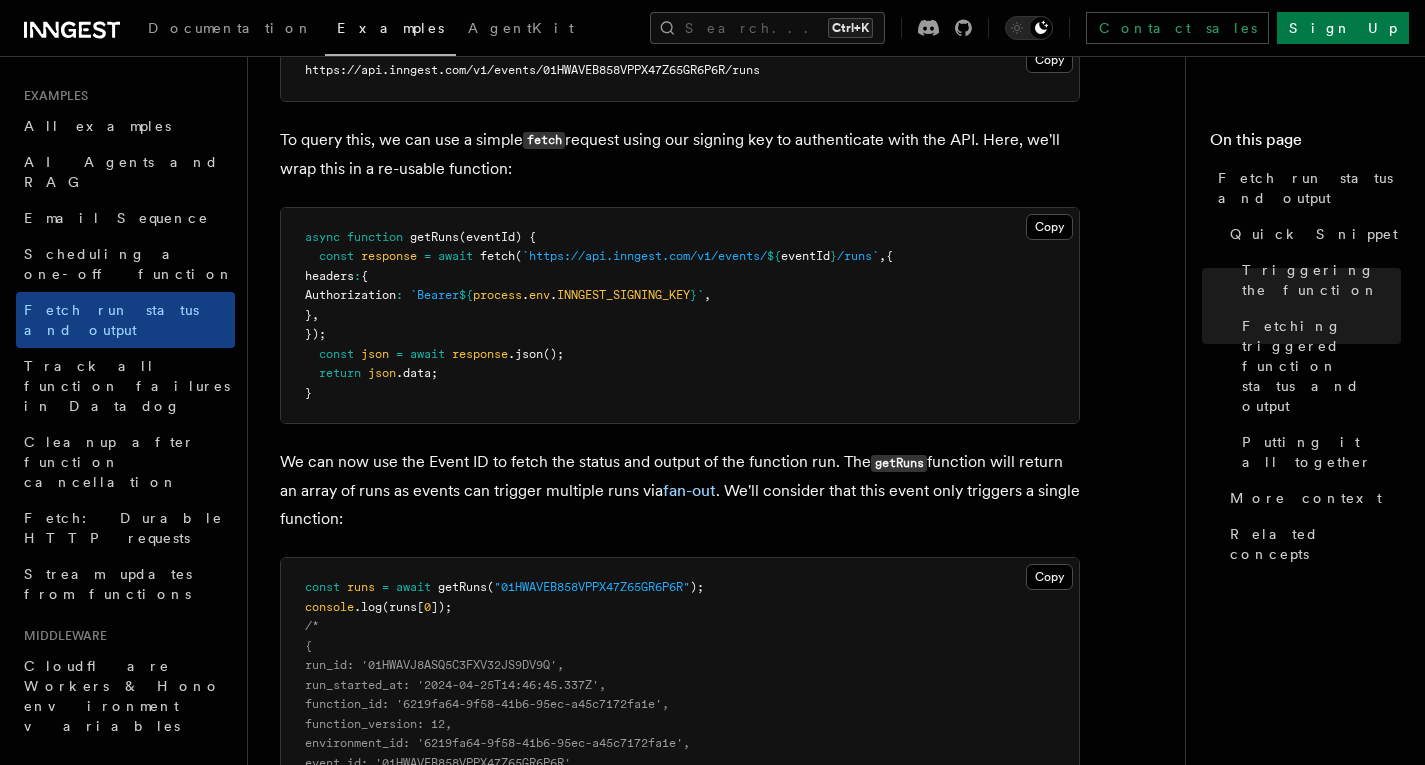 scroll, scrollTop: 1267, scrollLeft: 0, axis: vertical 